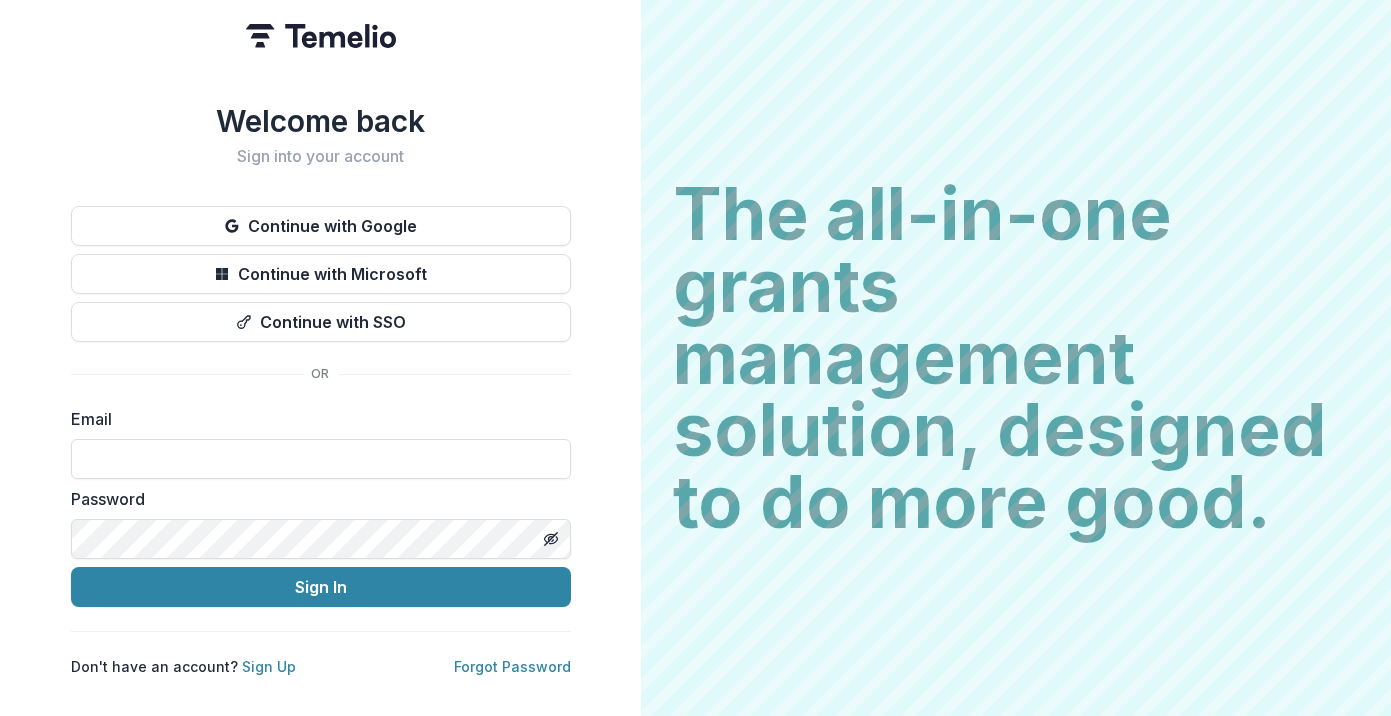 scroll, scrollTop: 0, scrollLeft: 0, axis: both 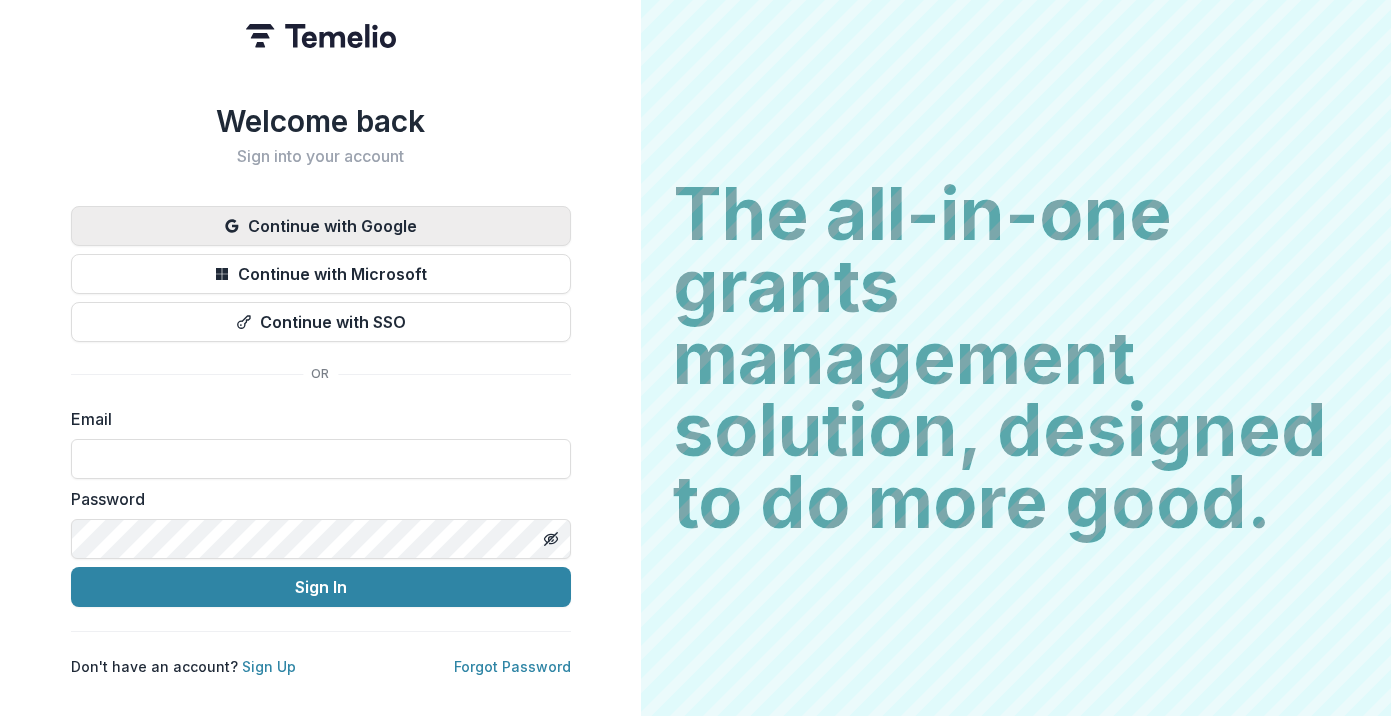 click on "Continue with Google" at bounding box center [321, 226] 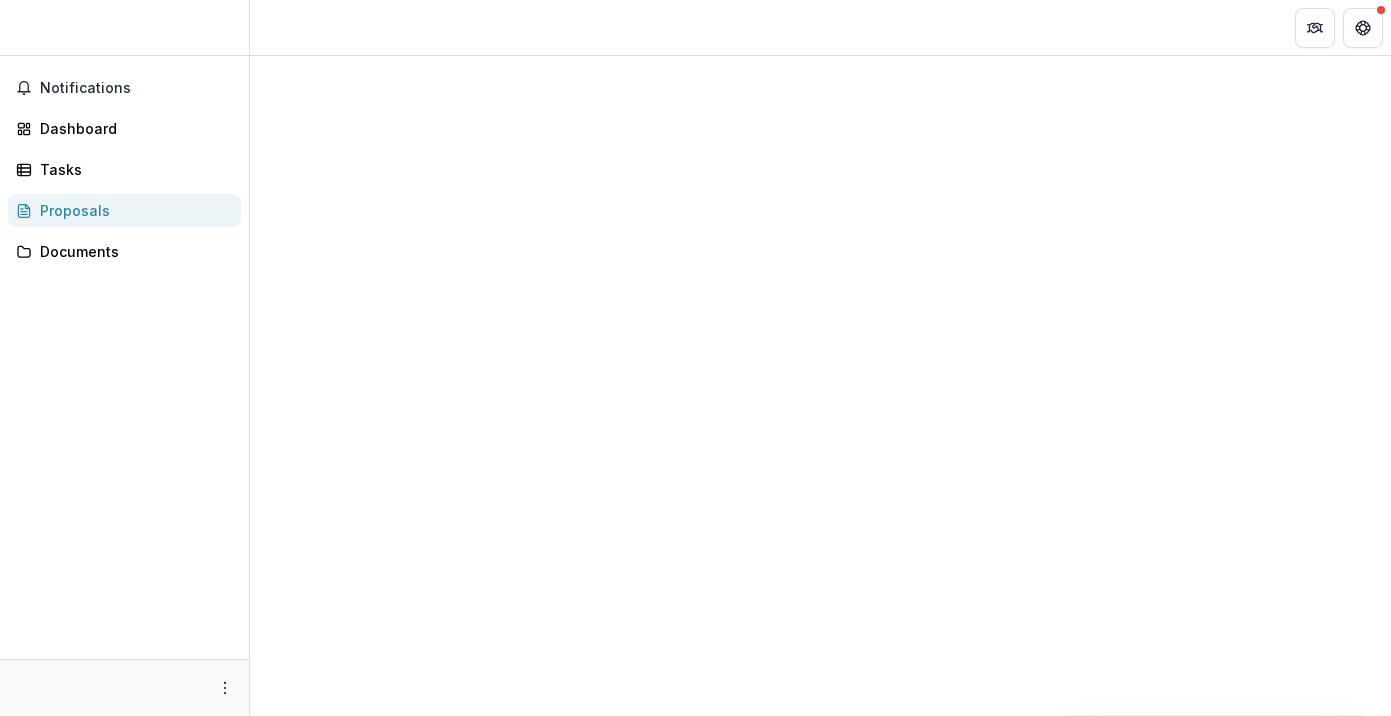 scroll, scrollTop: 0, scrollLeft: 0, axis: both 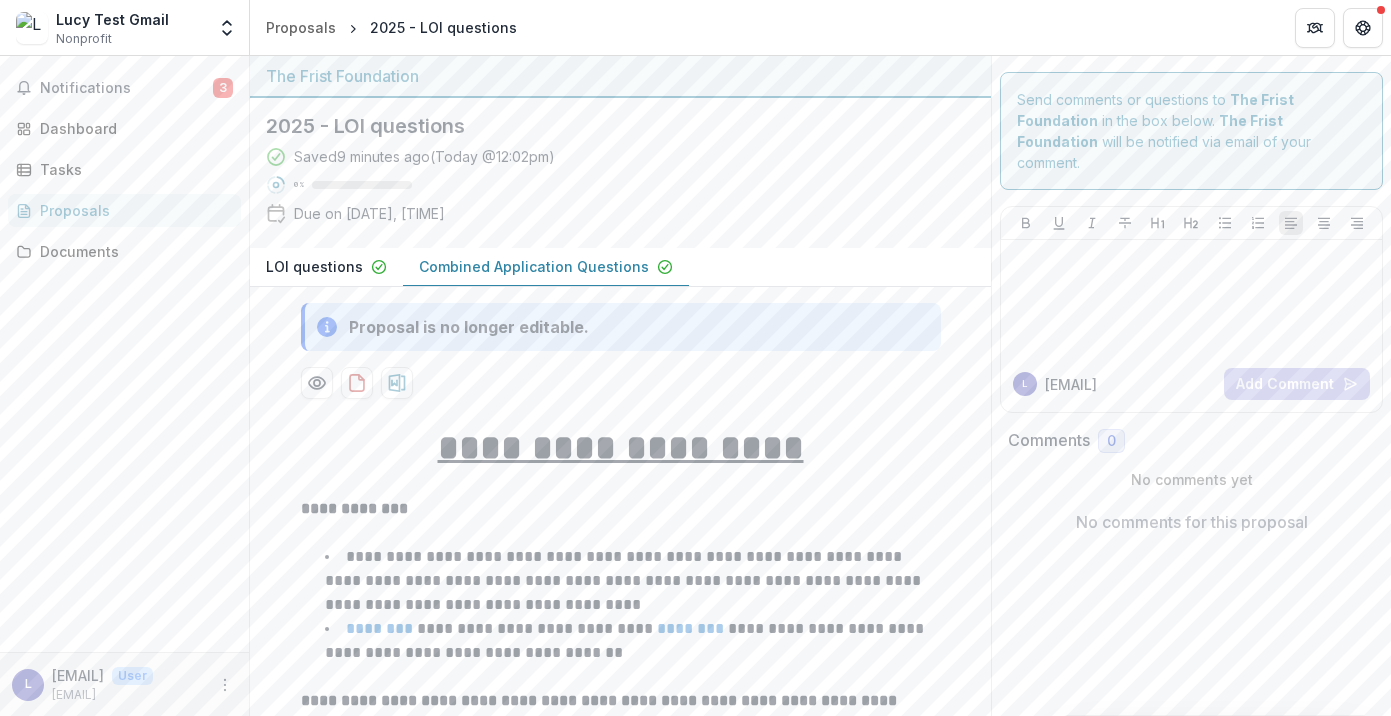 click on "Proposals" at bounding box center [132, 210] 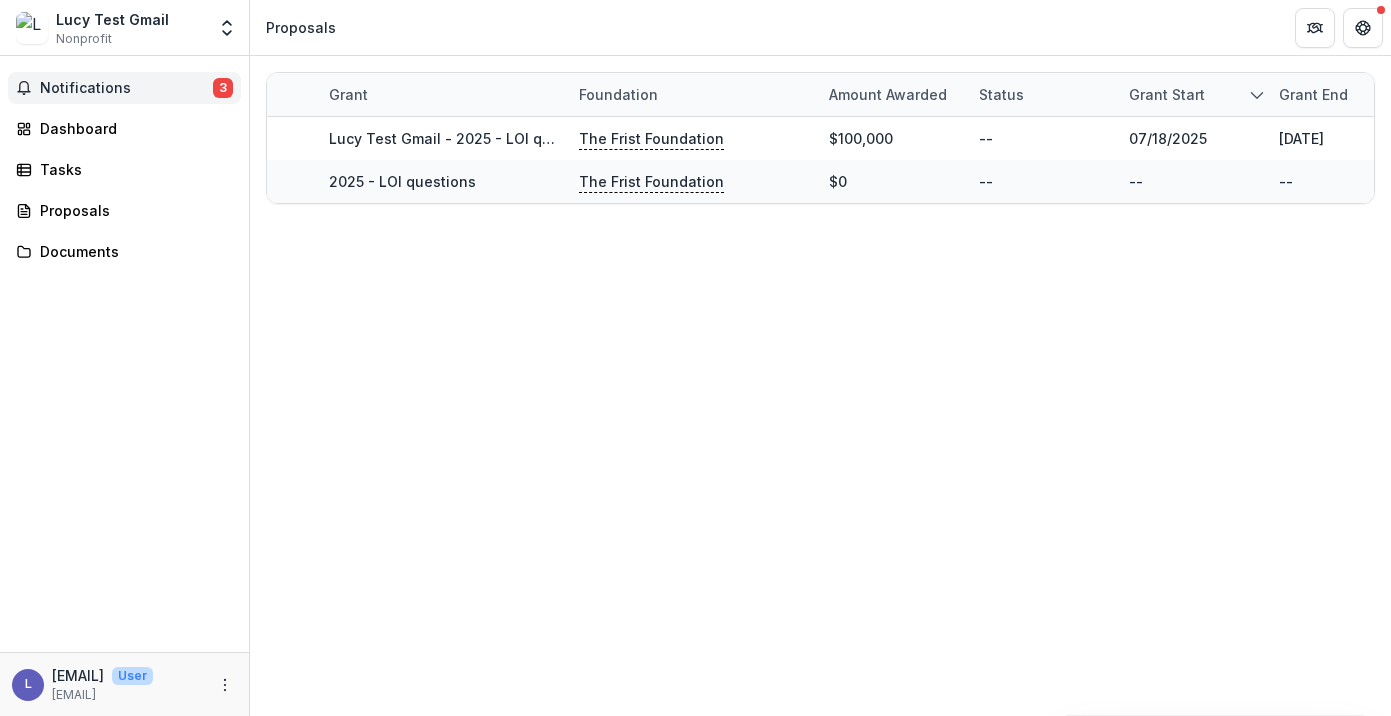 click on "Notifications" at bounding box center (126, 88) 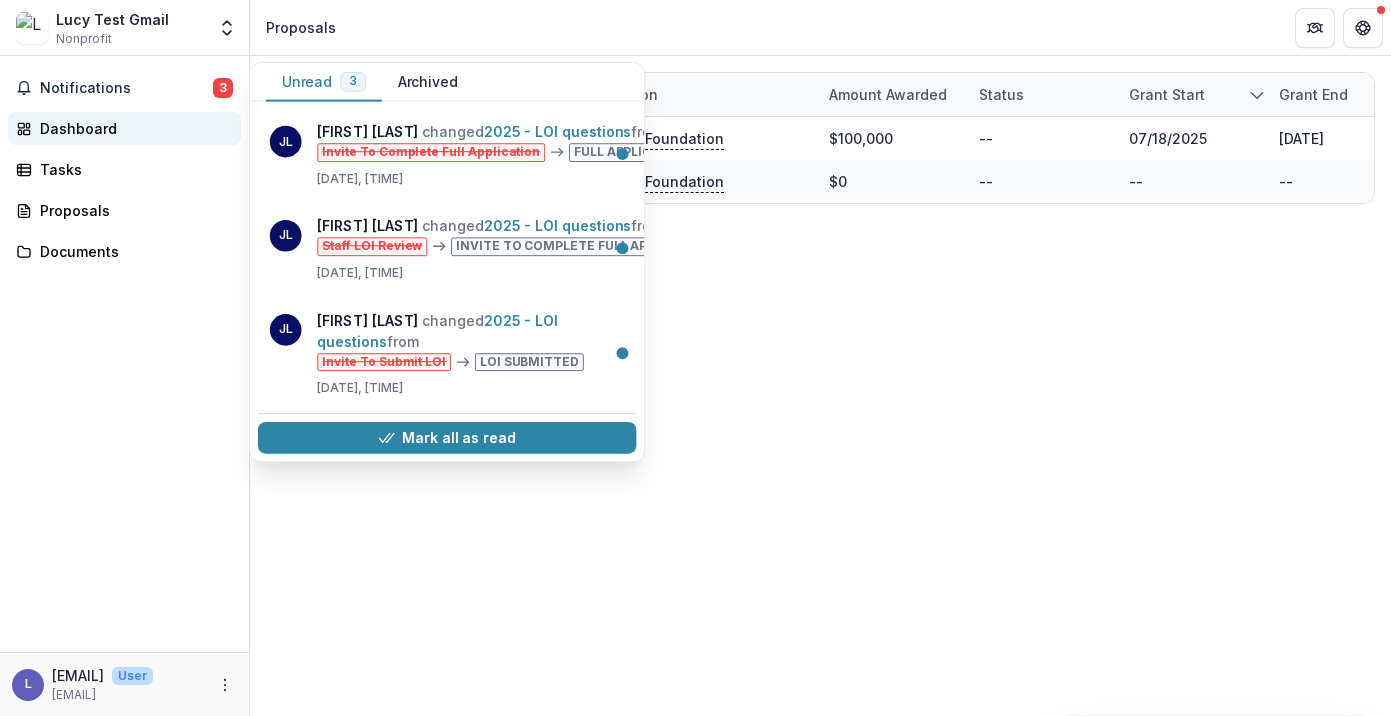 click on "Dashboard" at bounding box center (132, 128) 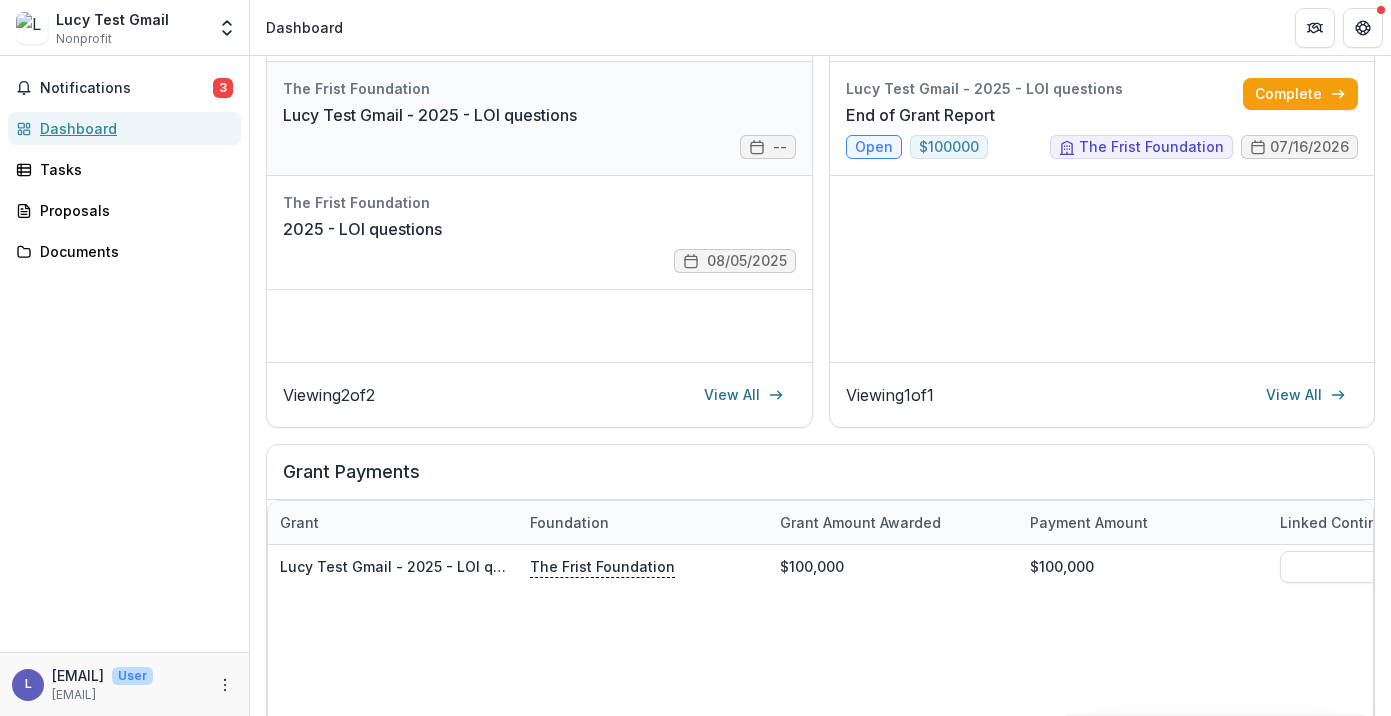 scroll, scrollTop: 573, scrollLeft: 0, axis: vertical 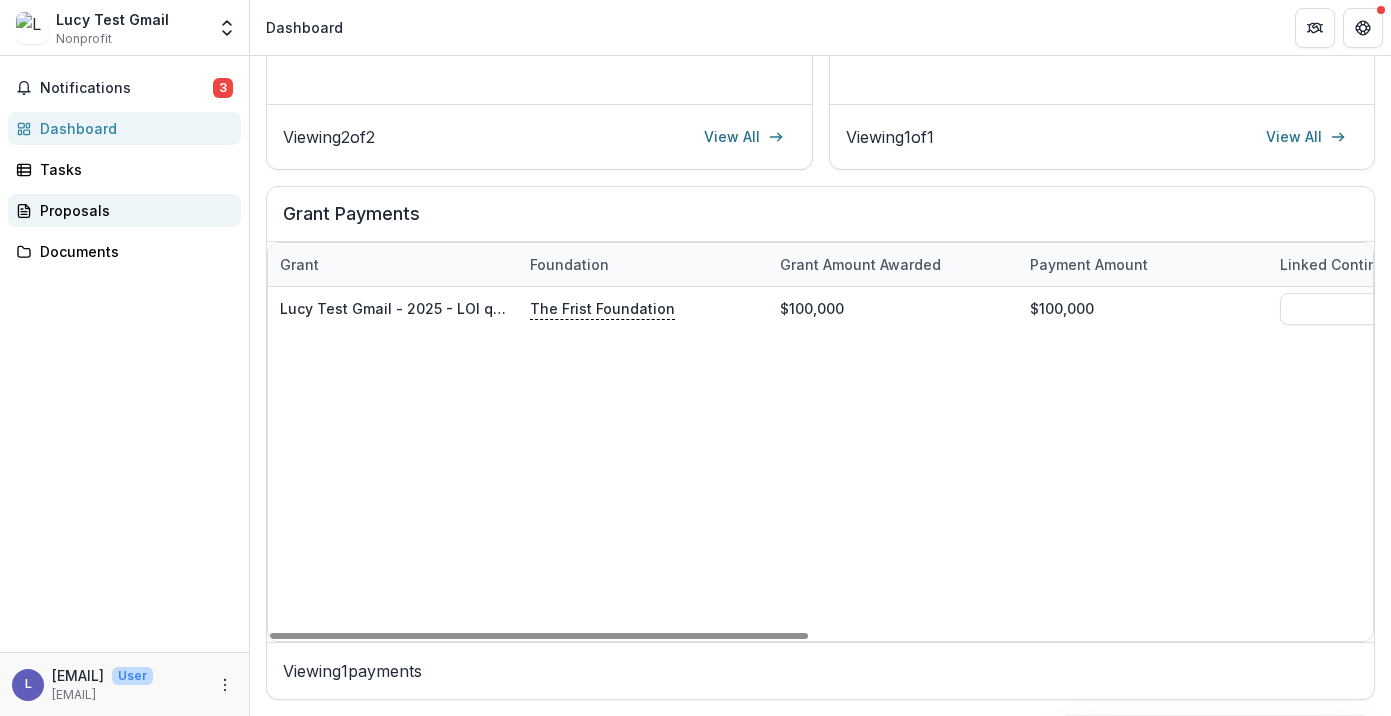 click on "Proposals" at bounding box center (132, 210) 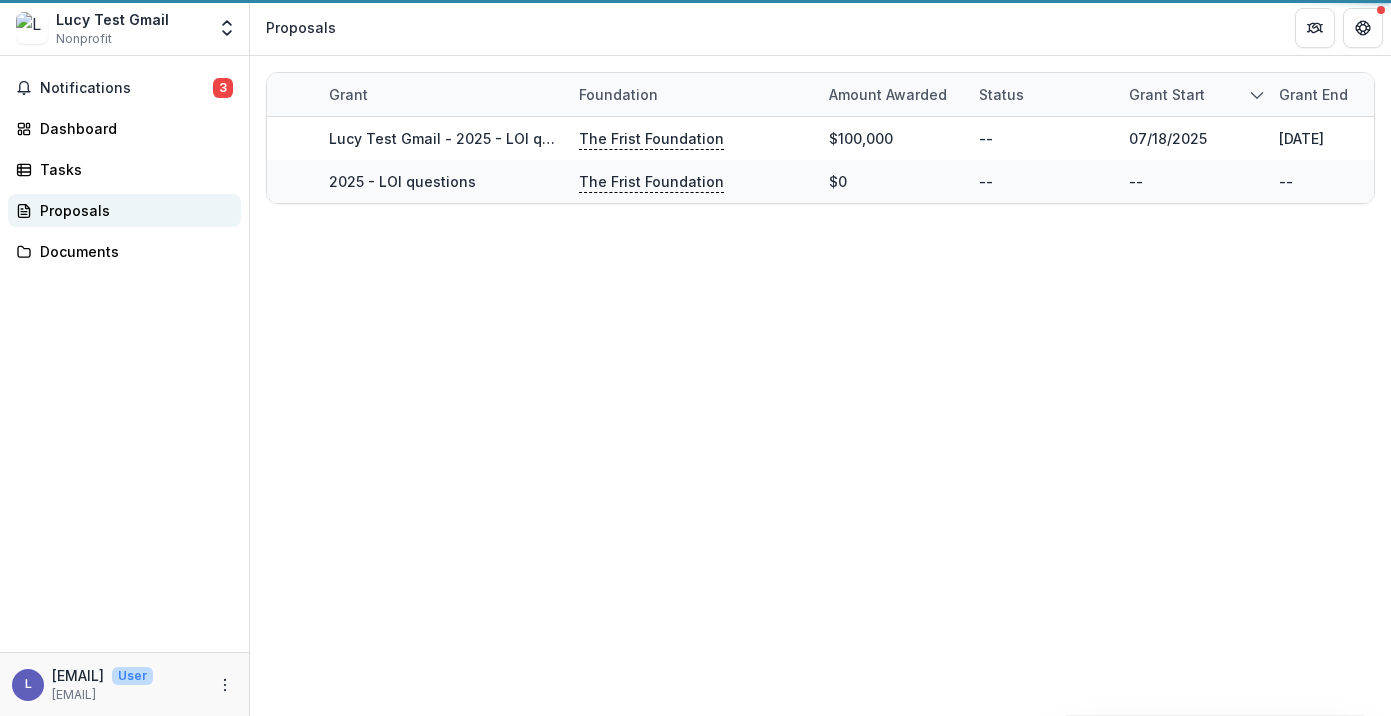 scroll, scrollTop: 0, scrollLeft: 0, axis: both 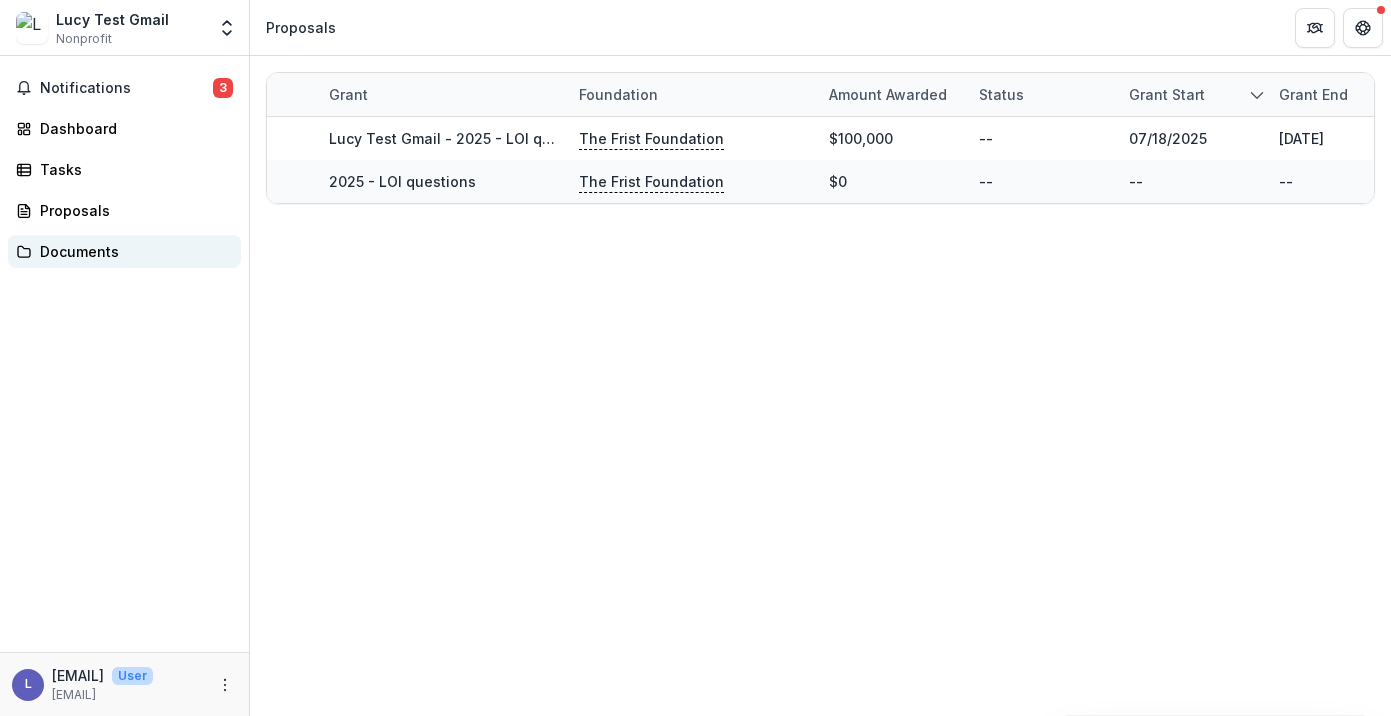 click on "Documents" at bounding box center [132, 251] 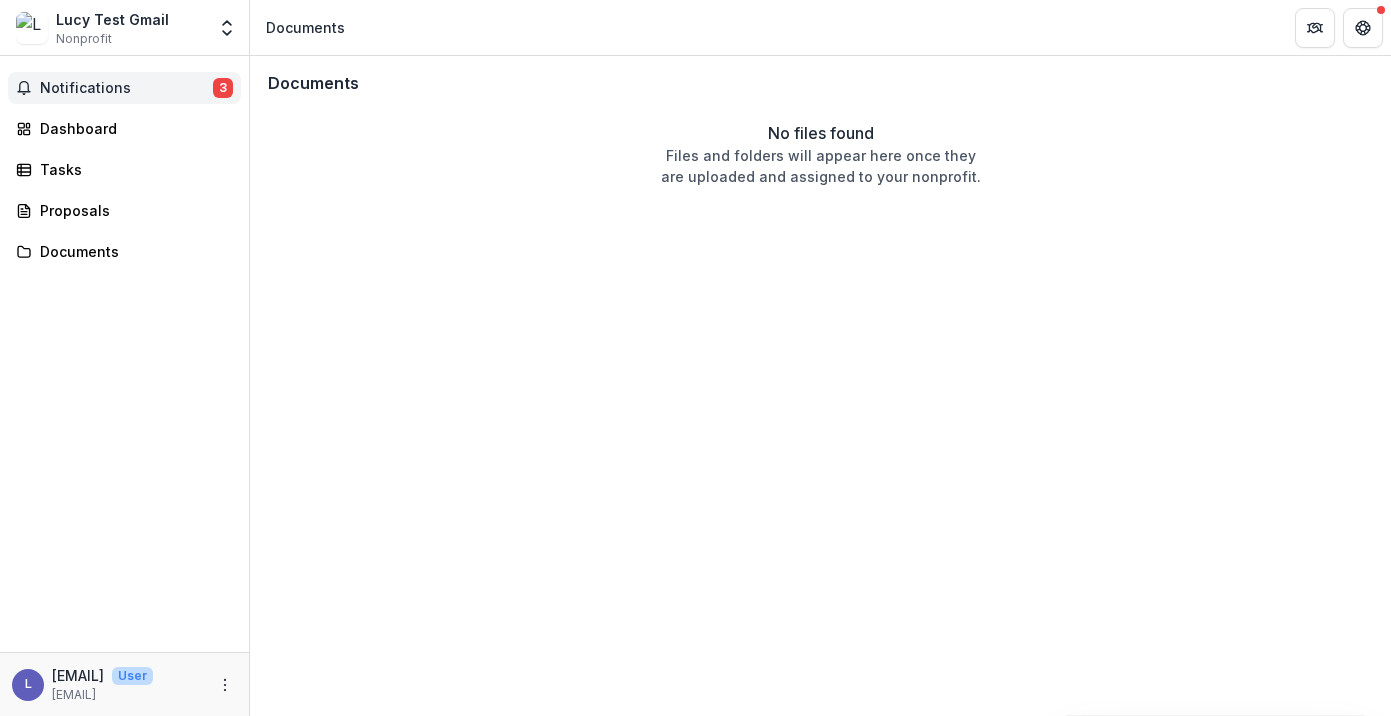 click on "Notifications" at bounding box center (126, 88) 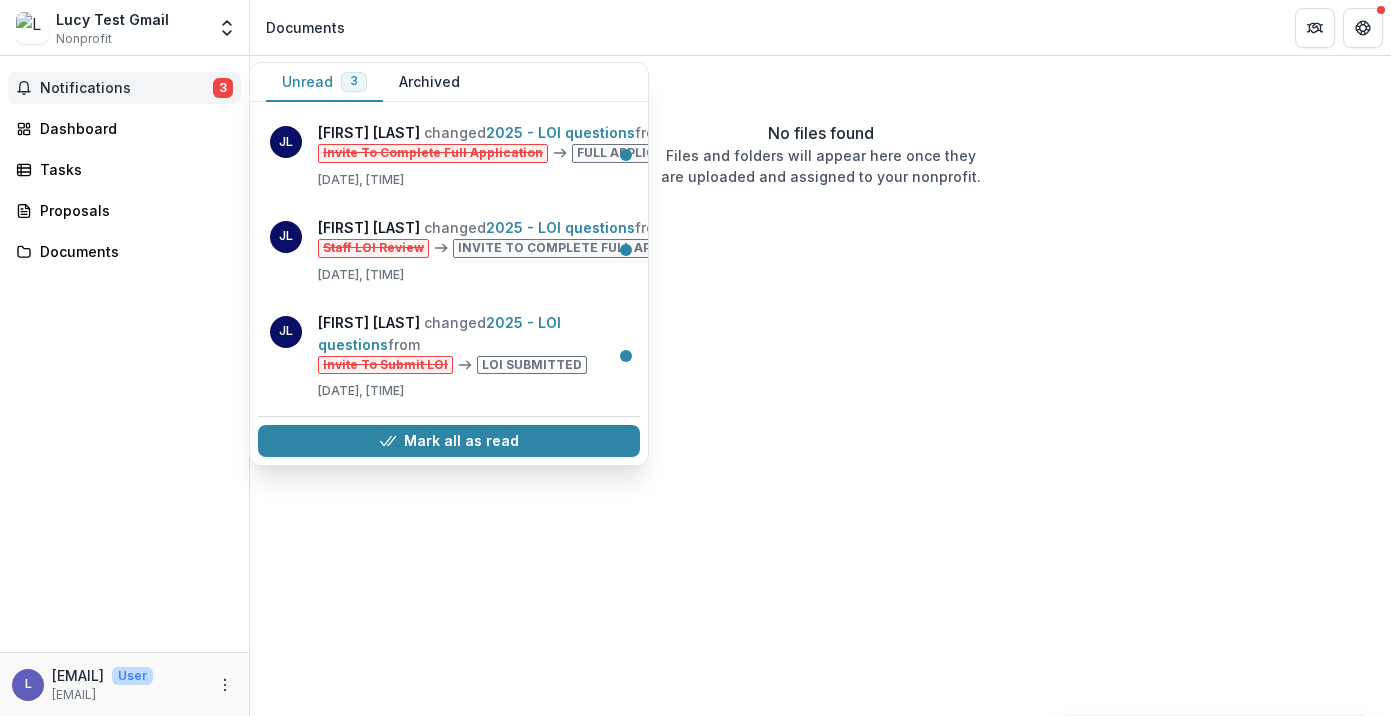 click on "Notifications" at bounding box center [126, 88] 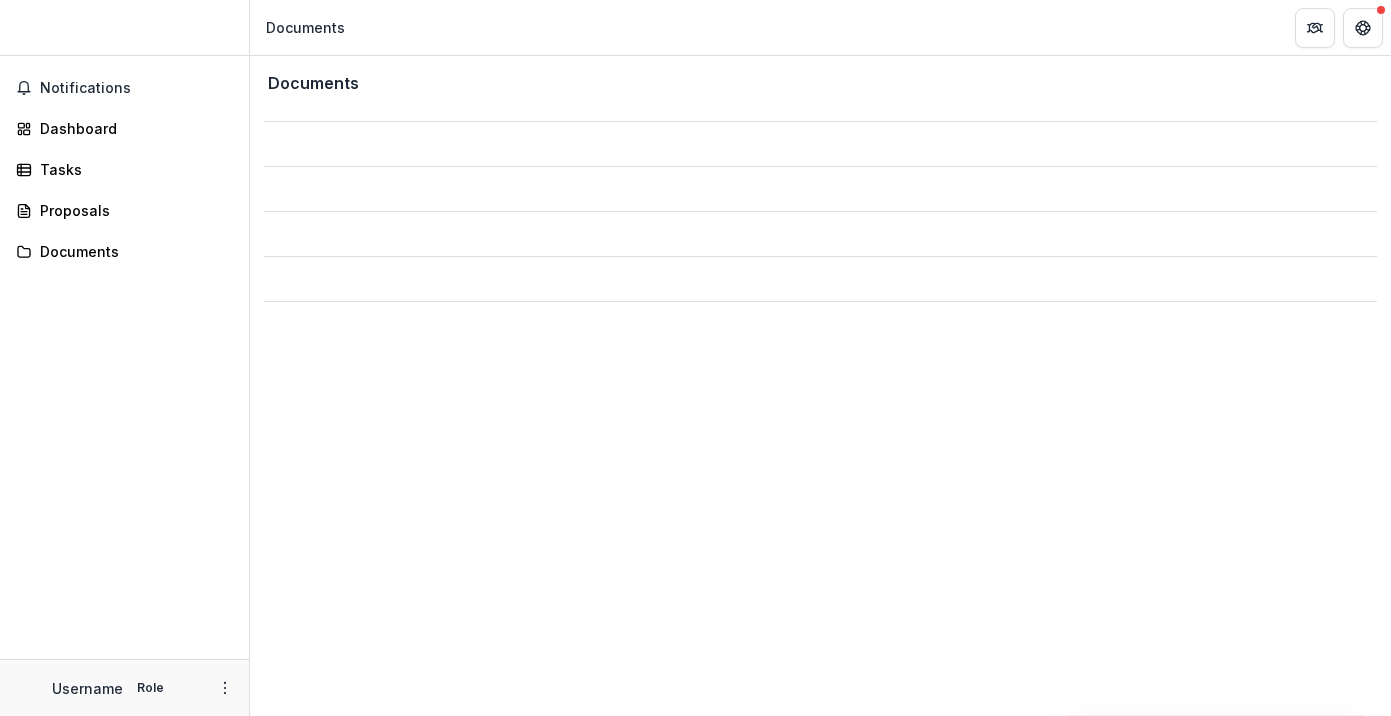 scroll, scrollTop: 0, scrollLeft: 0, axis: both 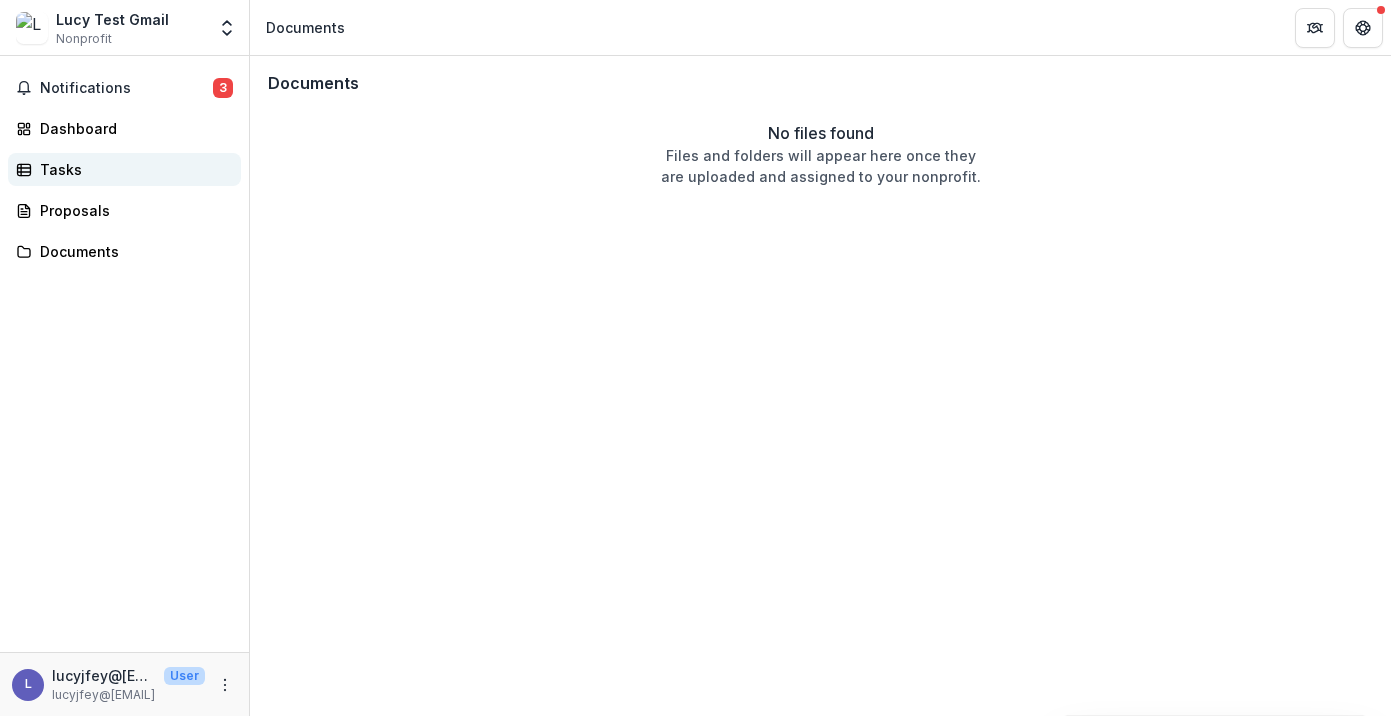 click on "Tasks" at bounding box center (132, 169) 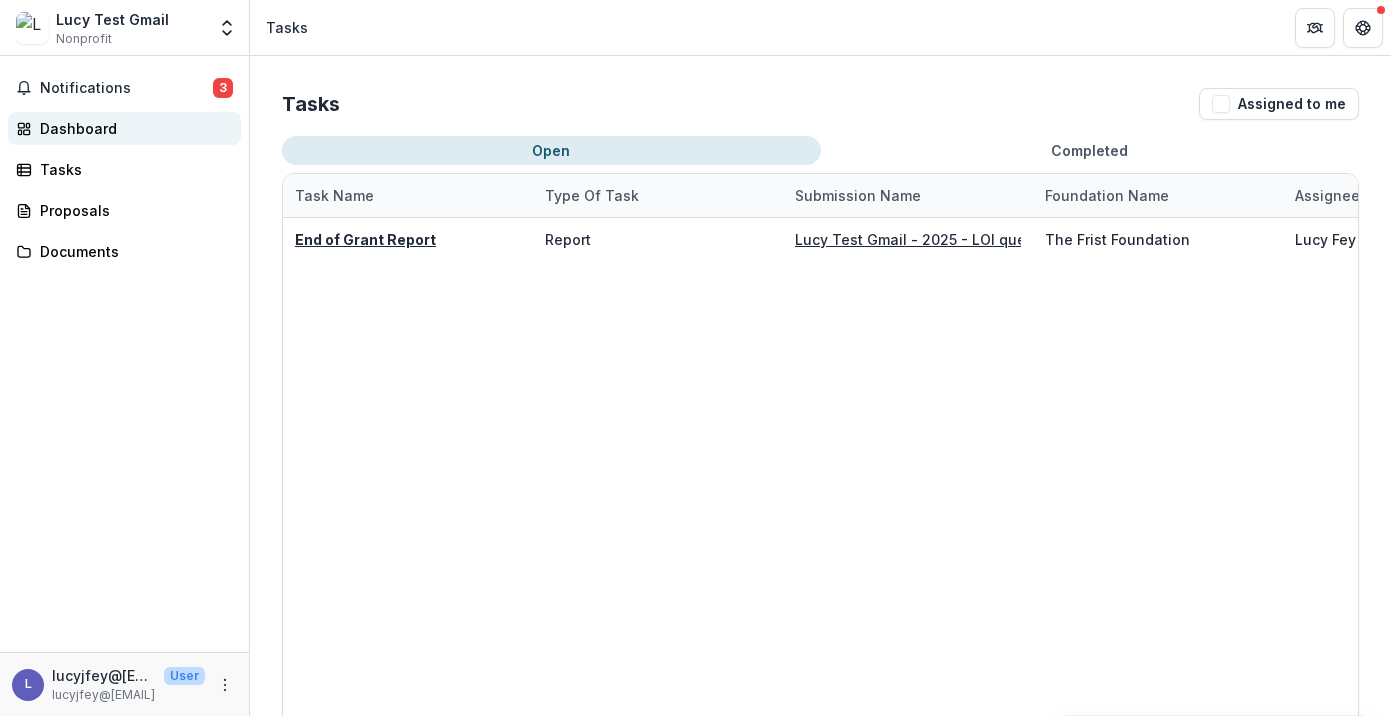 click on "Dashboard" at bounding box center [132, 128] 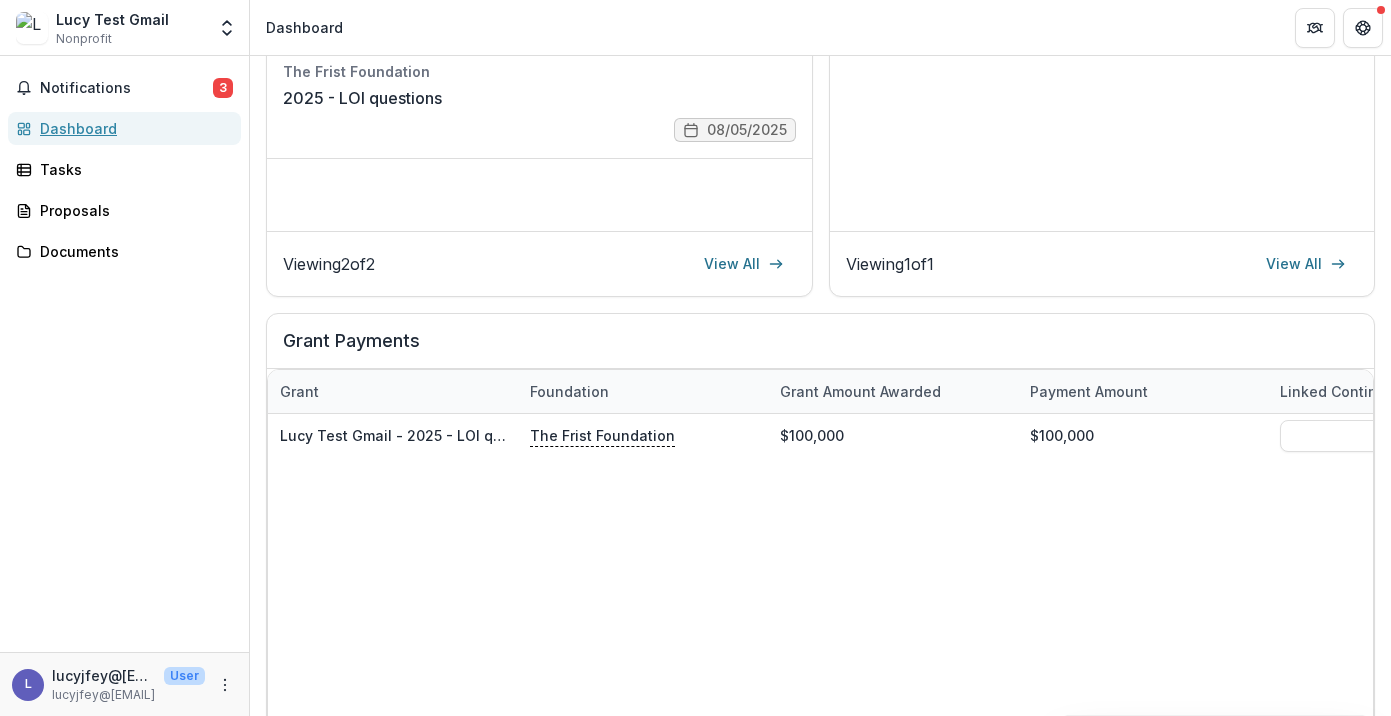 scroll, scrollTop: 457, scrollLeft: 0, axis: vertical 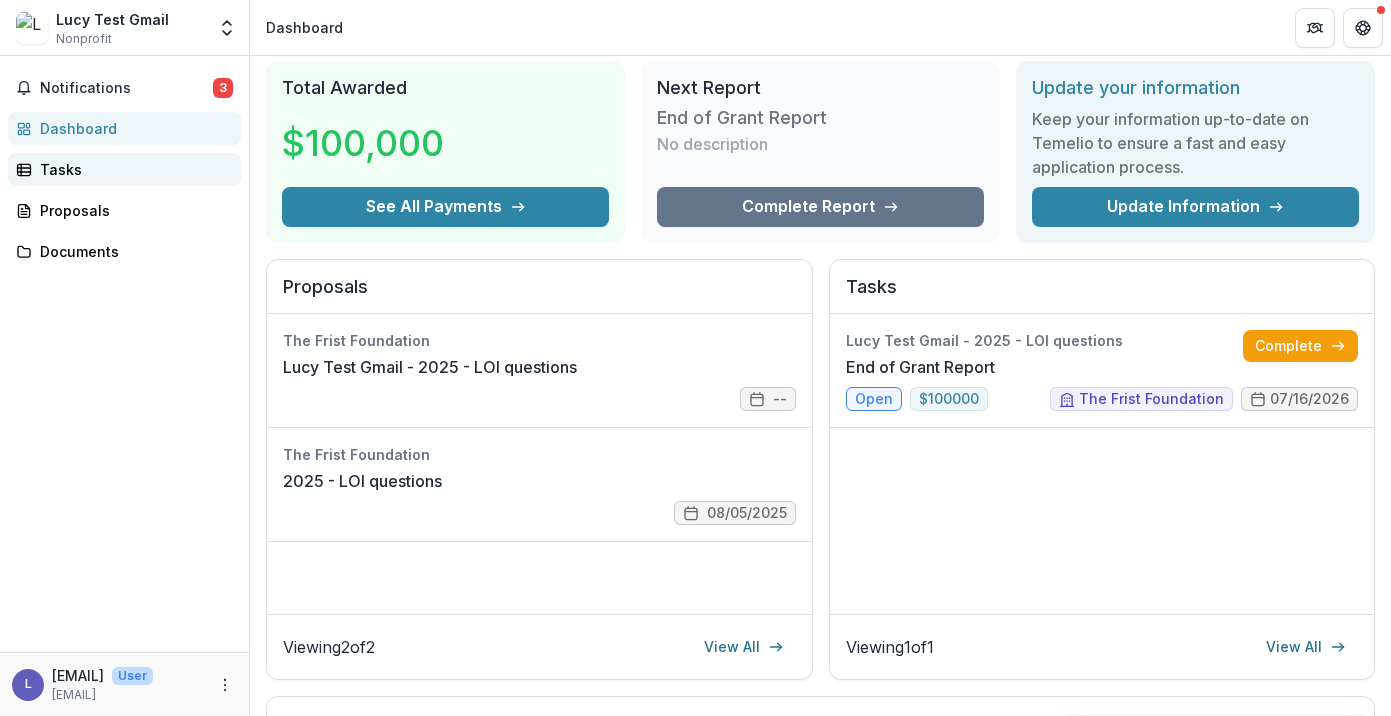 click on "Tasks" at bounding box center (132, 169) 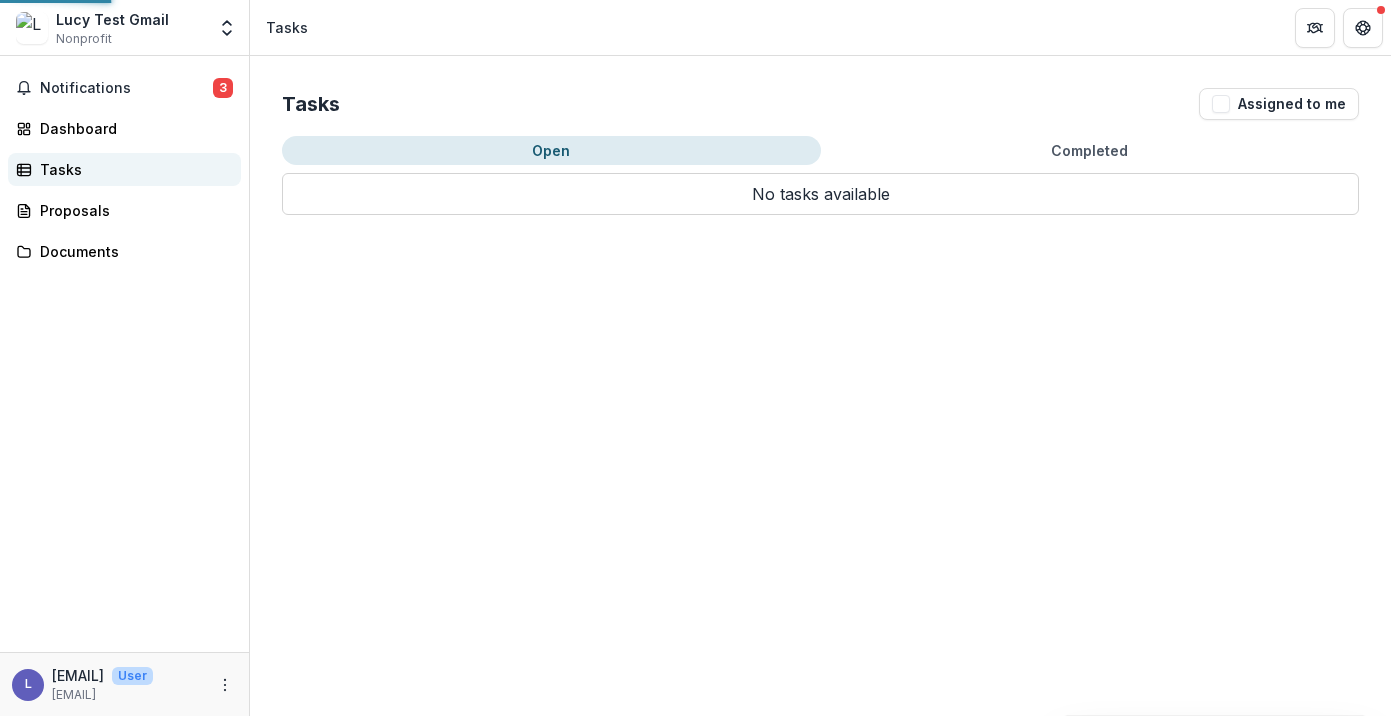 scroll, scrollTop: 0, scrollLeft: 0, axis: both 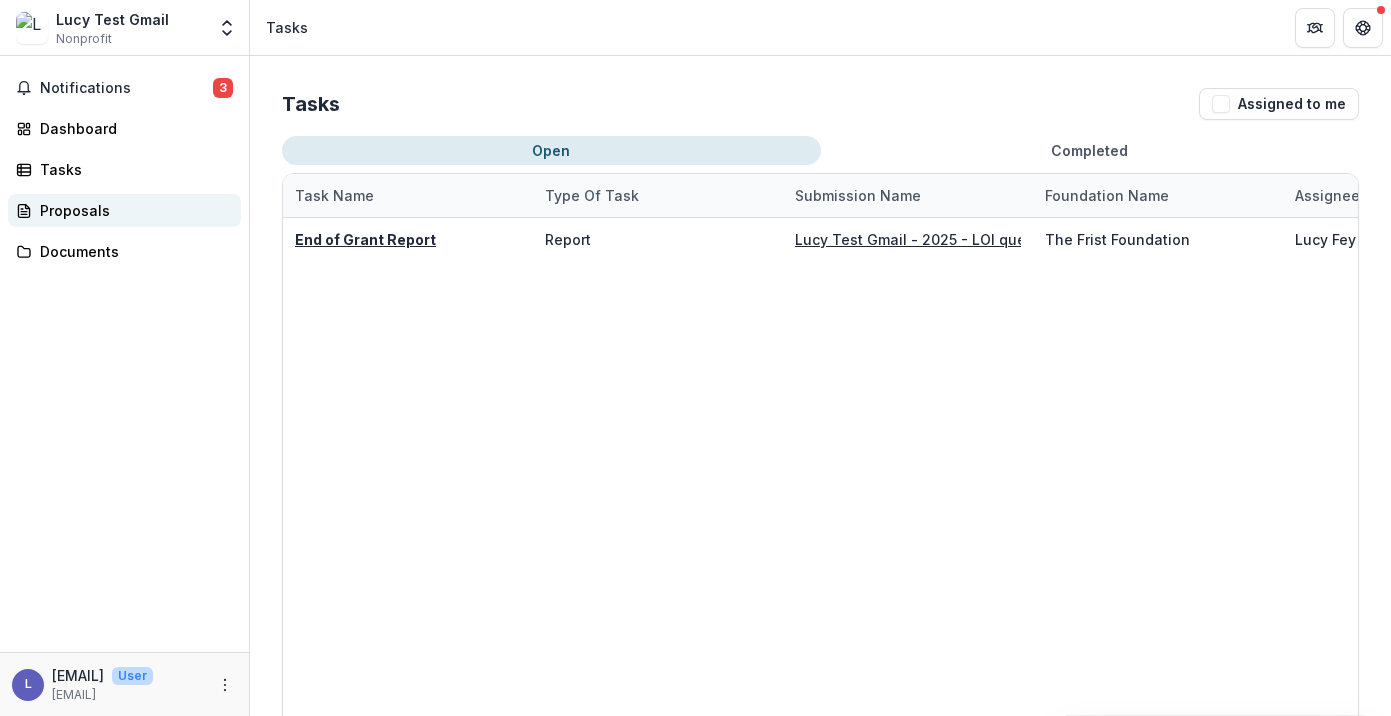 click on "Proposals" at bounding box center (132, 210) 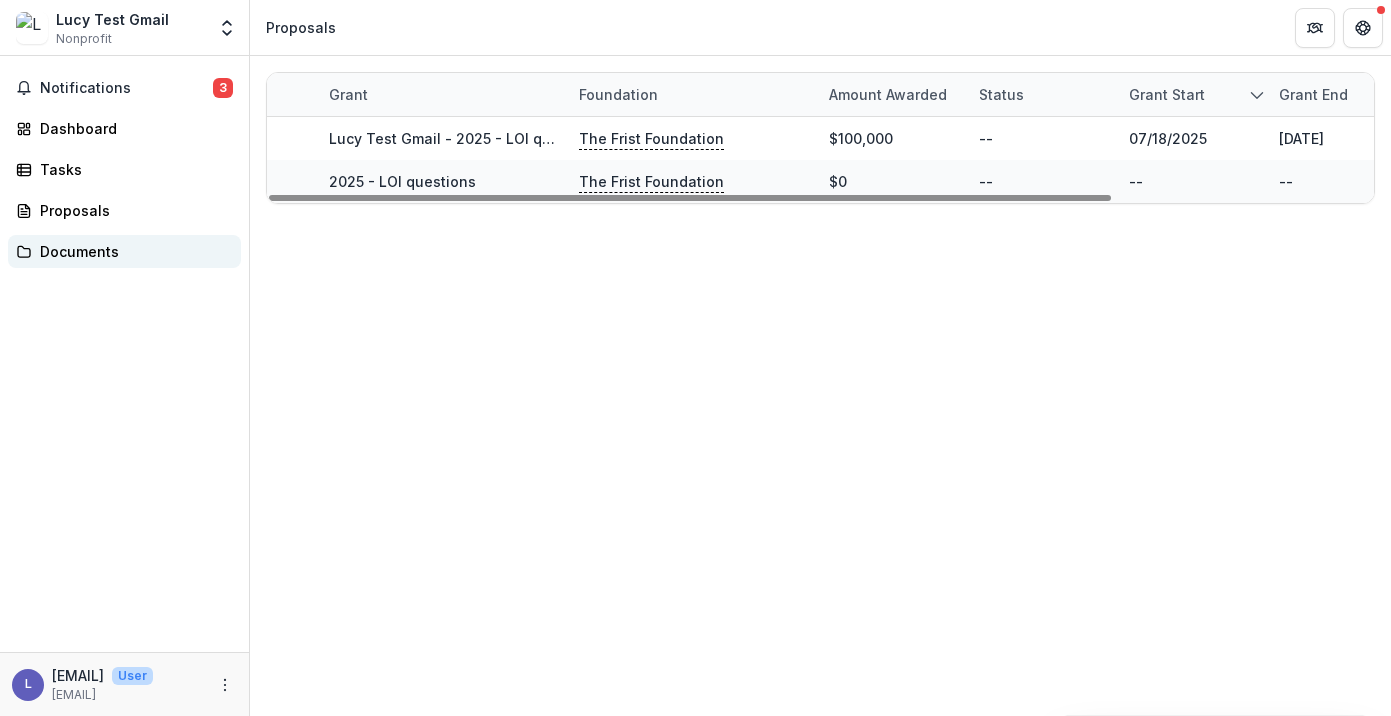 click on "Documents" at bounding box center [132, 251] 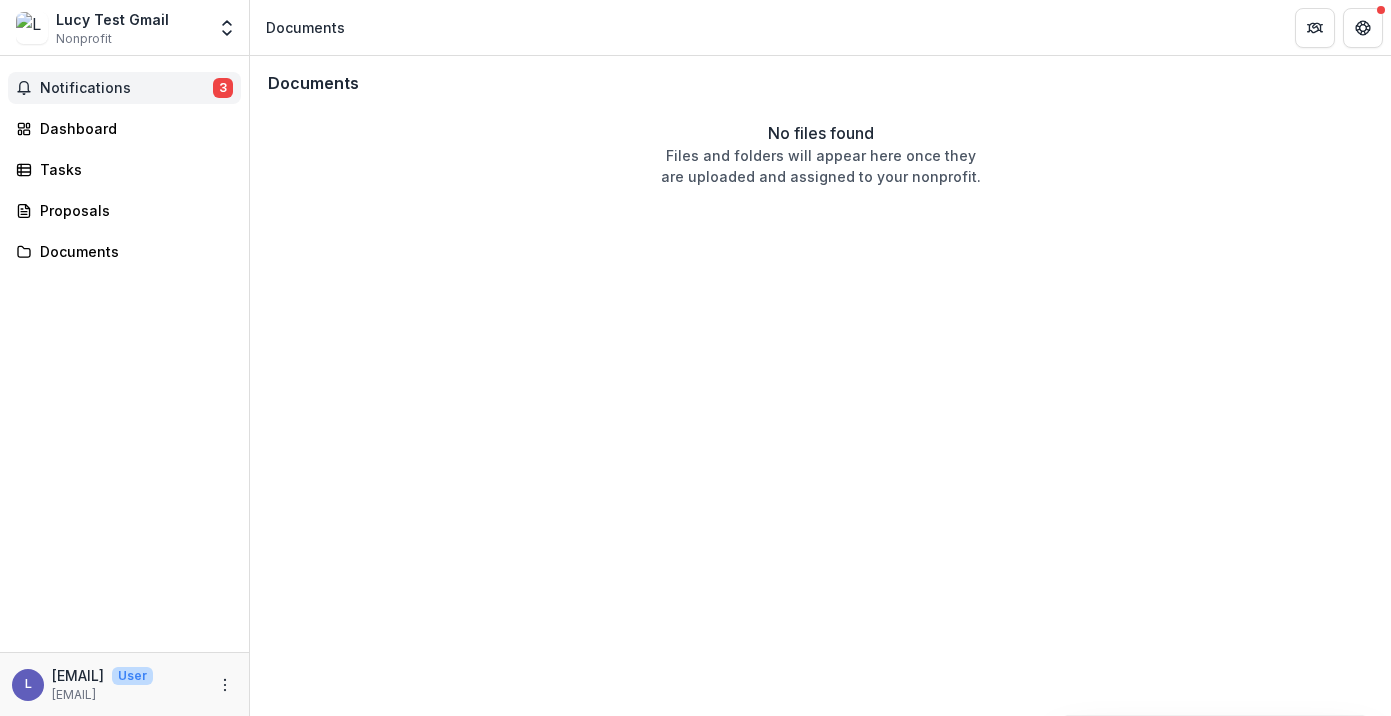 click on "Notifications 3" at bounding box center (124, 88) 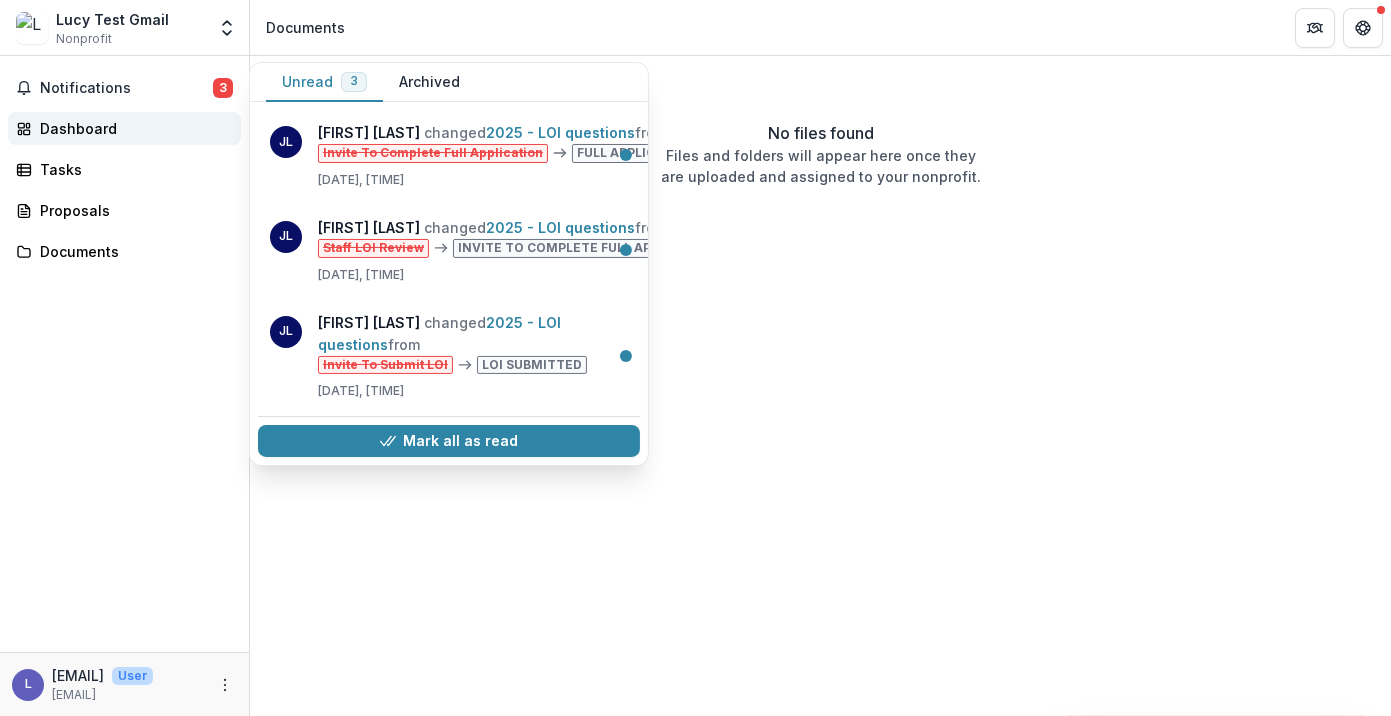 click on "Dashboard" at bounding box center (132, 128) 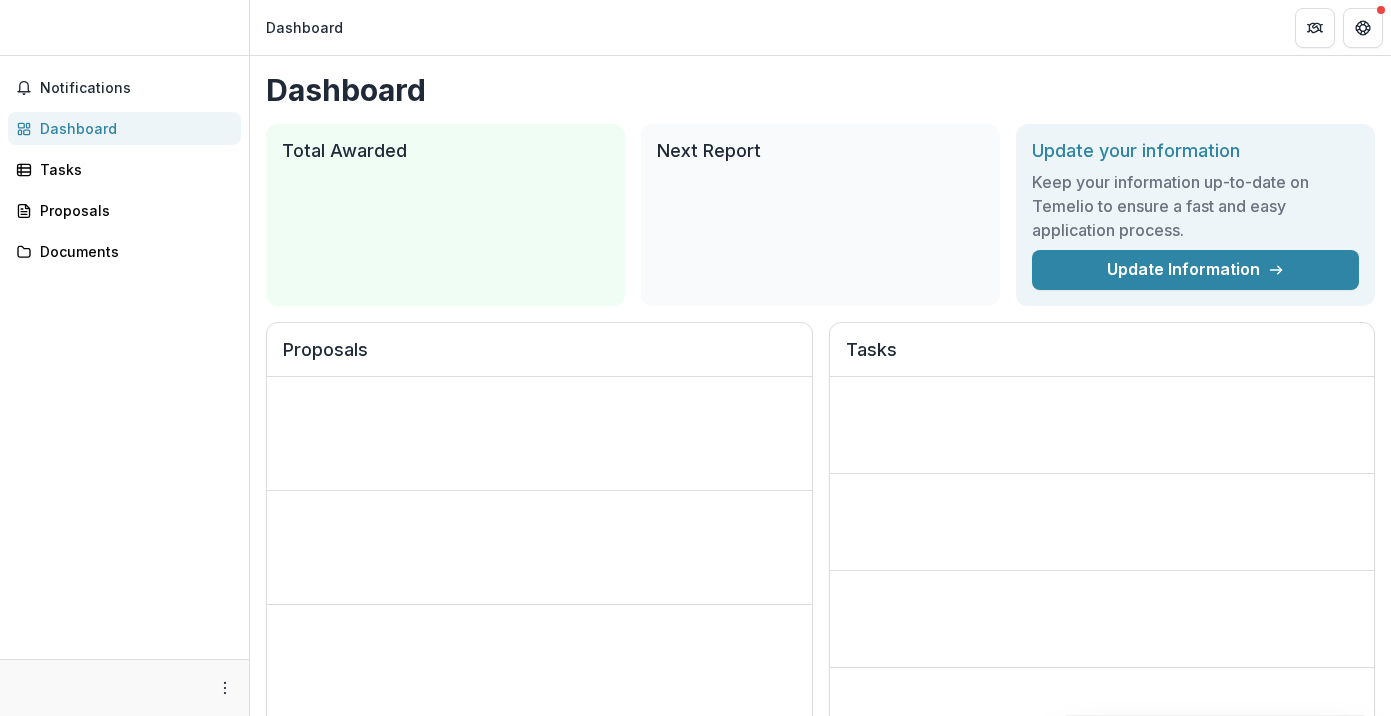 scroll, scrollTop: 0, scrollLeft: 0, axis: both 